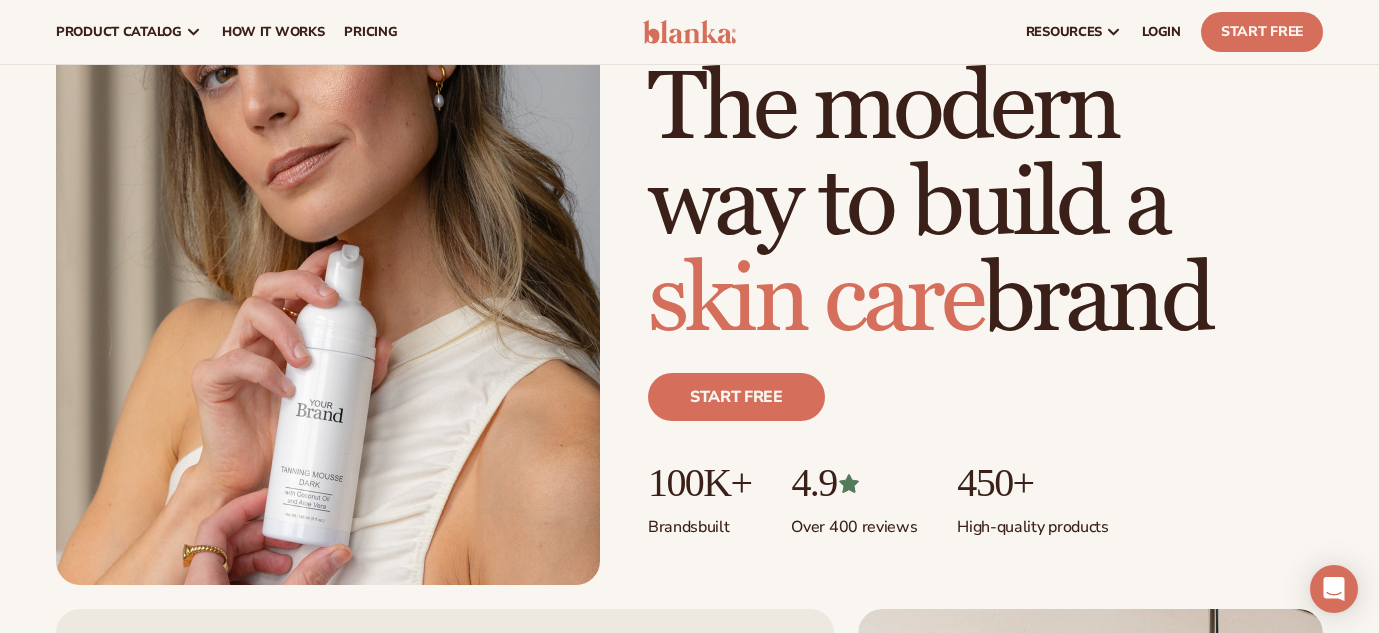 scroll, scrollTop: 0, scrollLeft: 0, axis: both 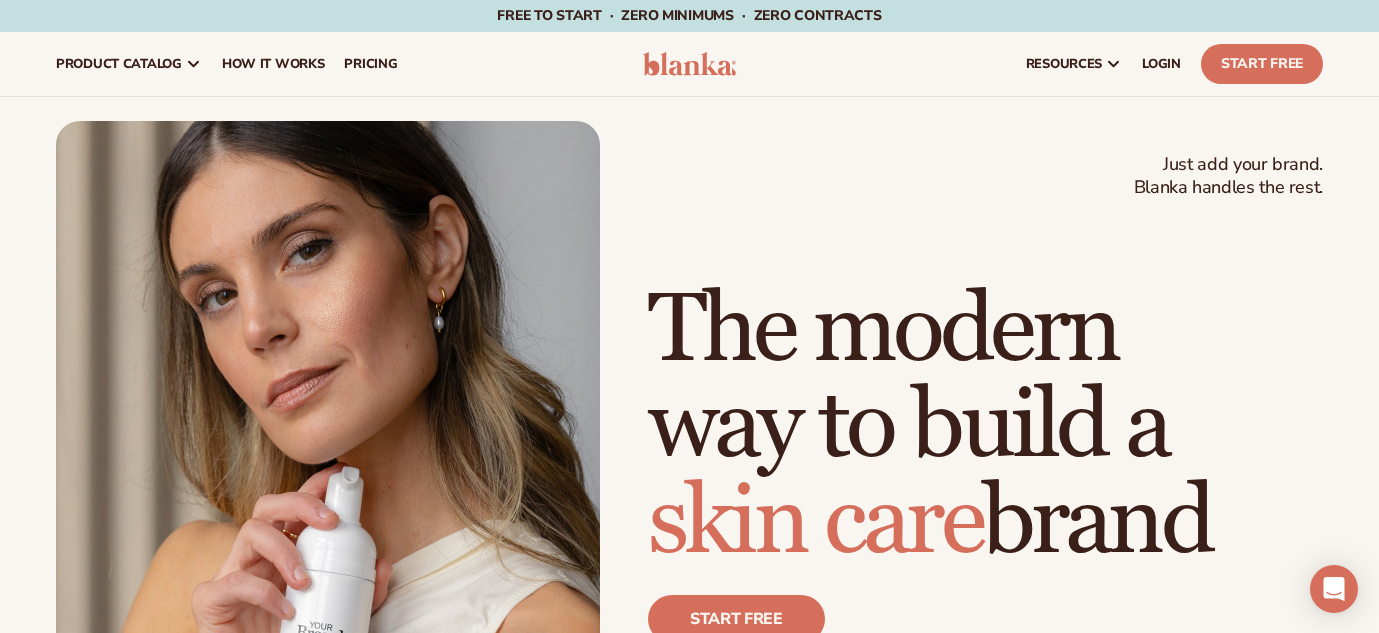 click at bounding box center (690, 64) 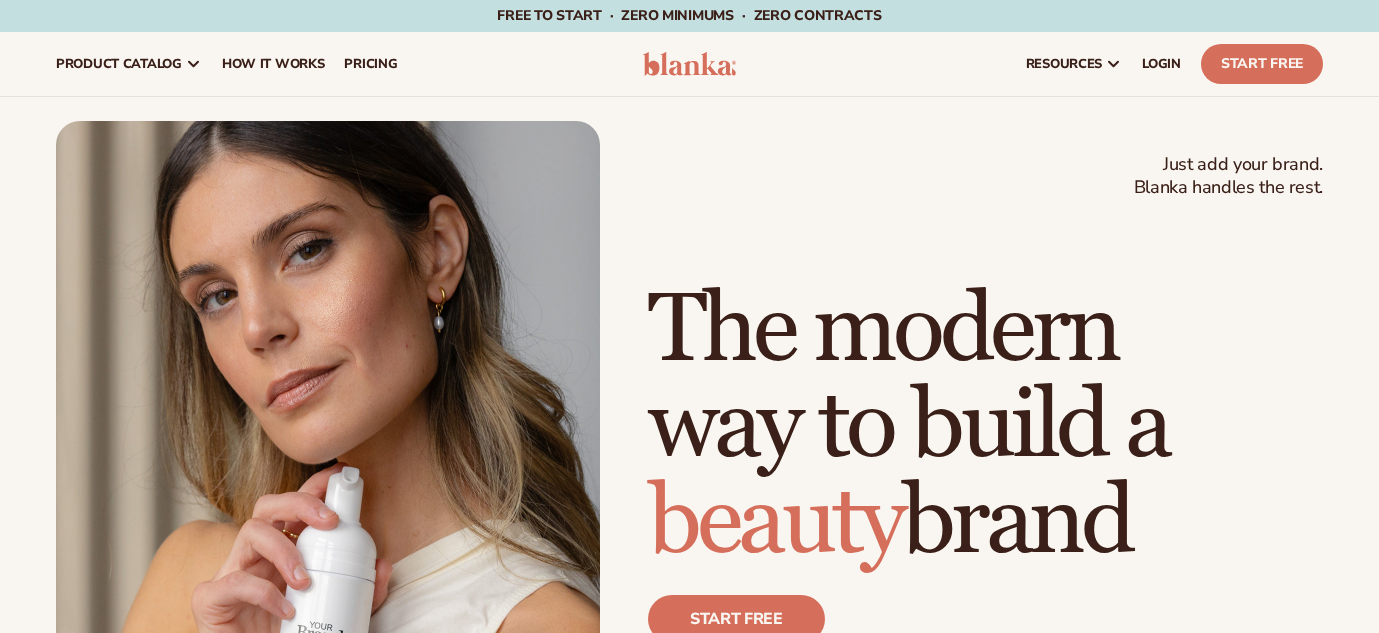 scroll, scrollTop: 0, scrollLeft: 0, axis: both 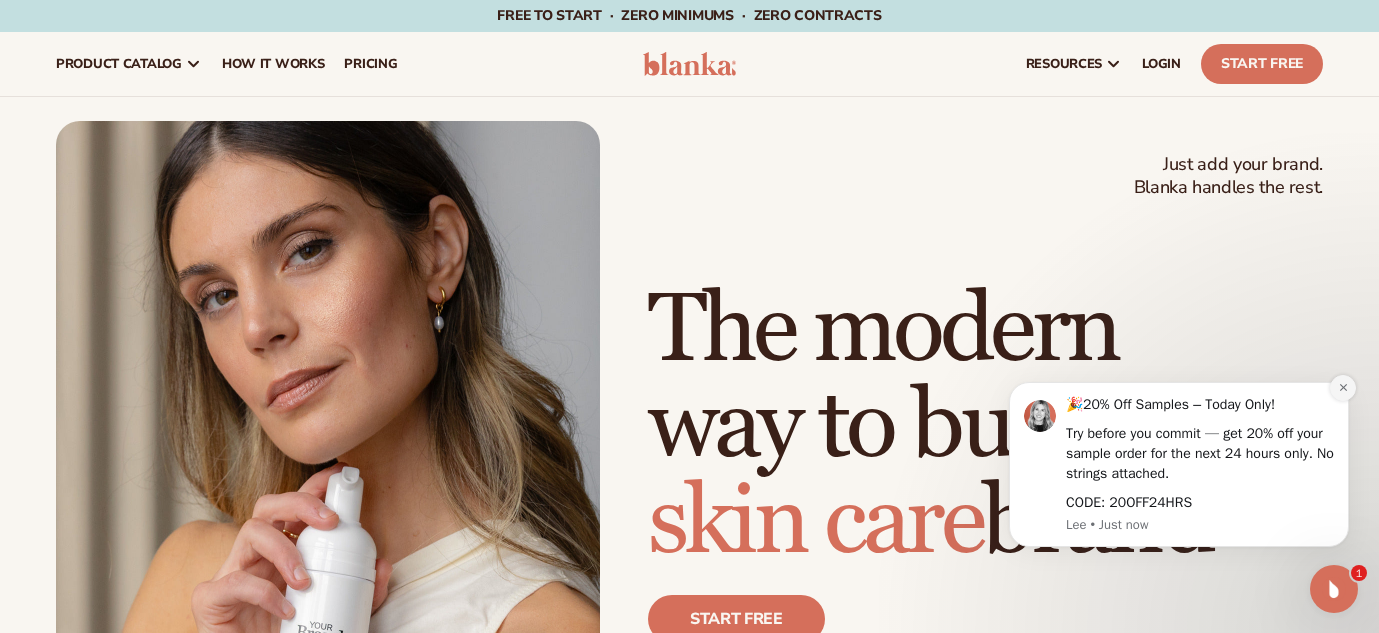 click at bounding box center (1343, 388) 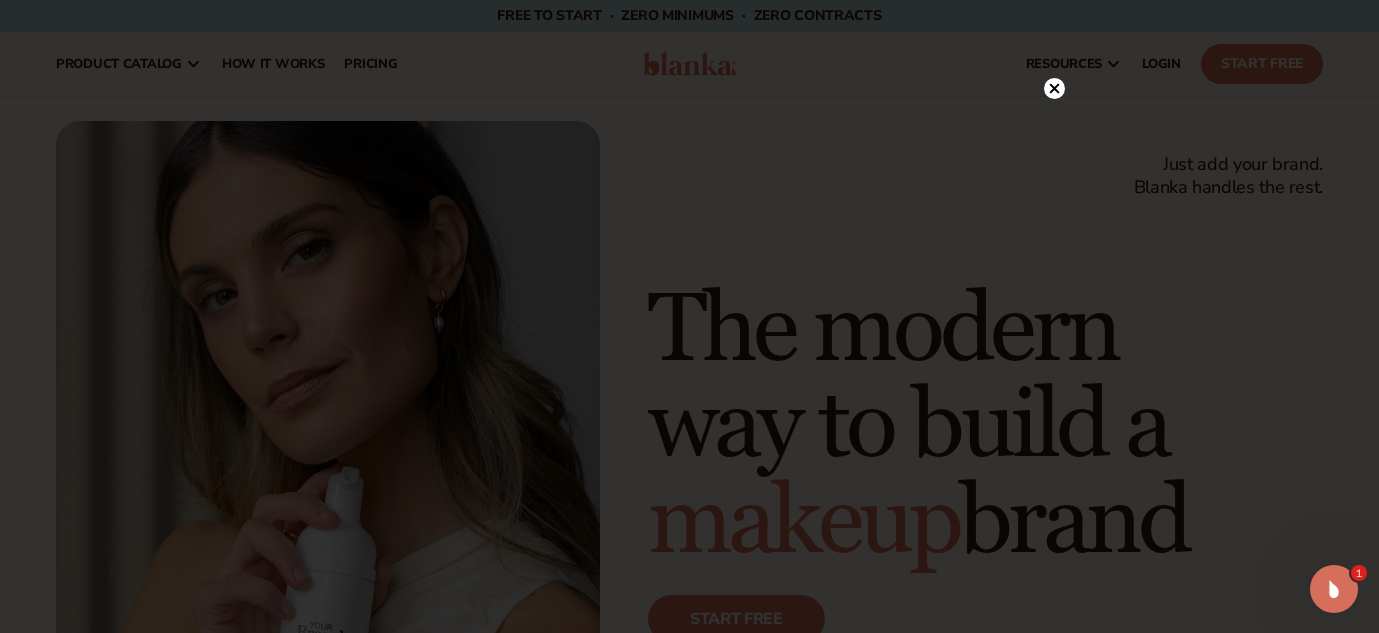 click 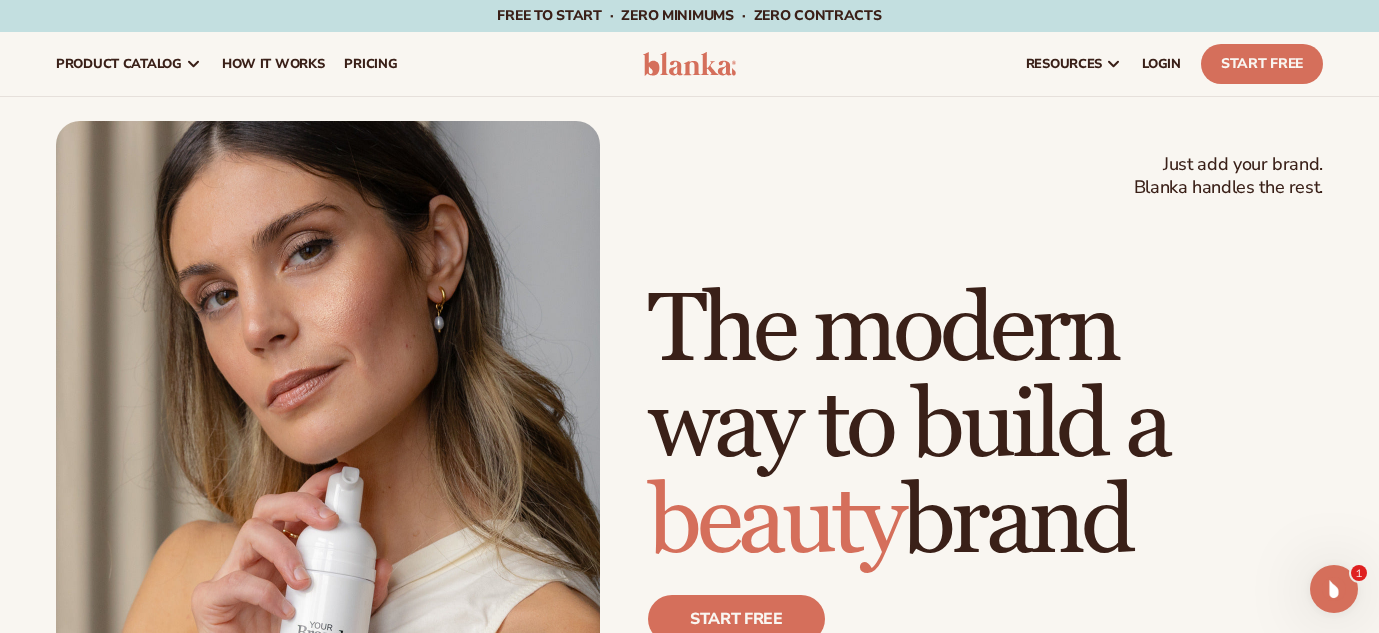 click at bounding box center [690, 64] 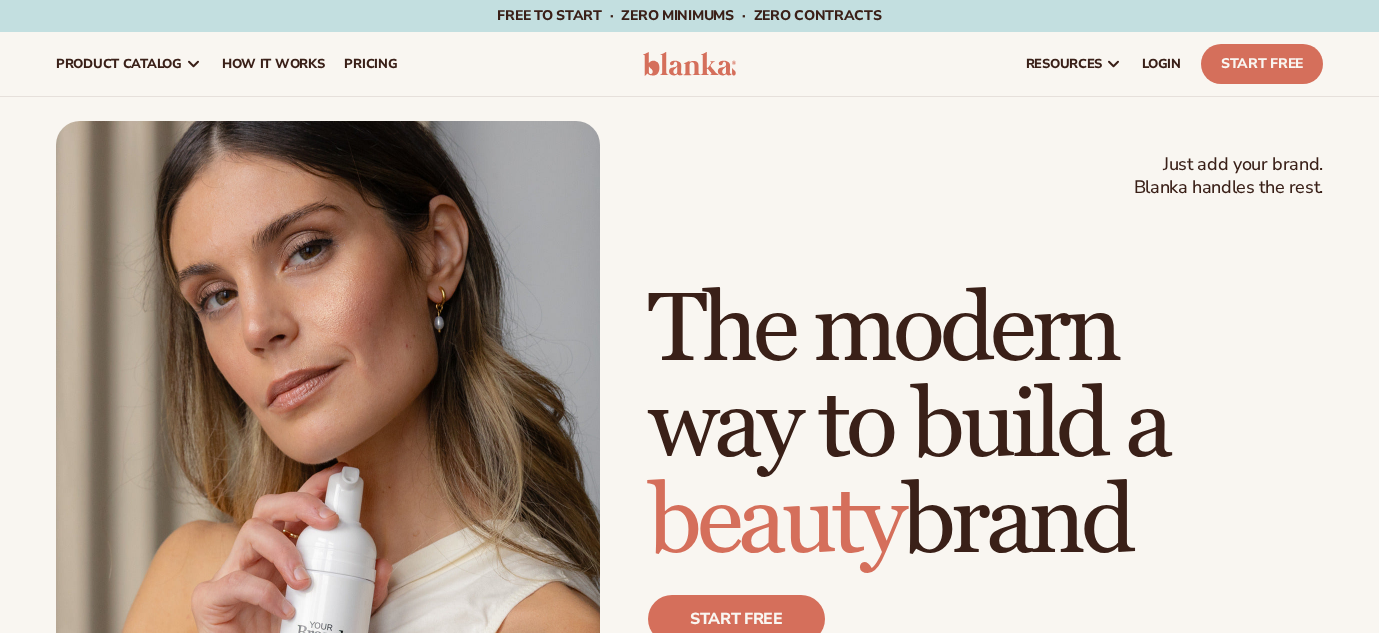 scroll, scrollTop: 0, scrollLeft: 0, axis: both 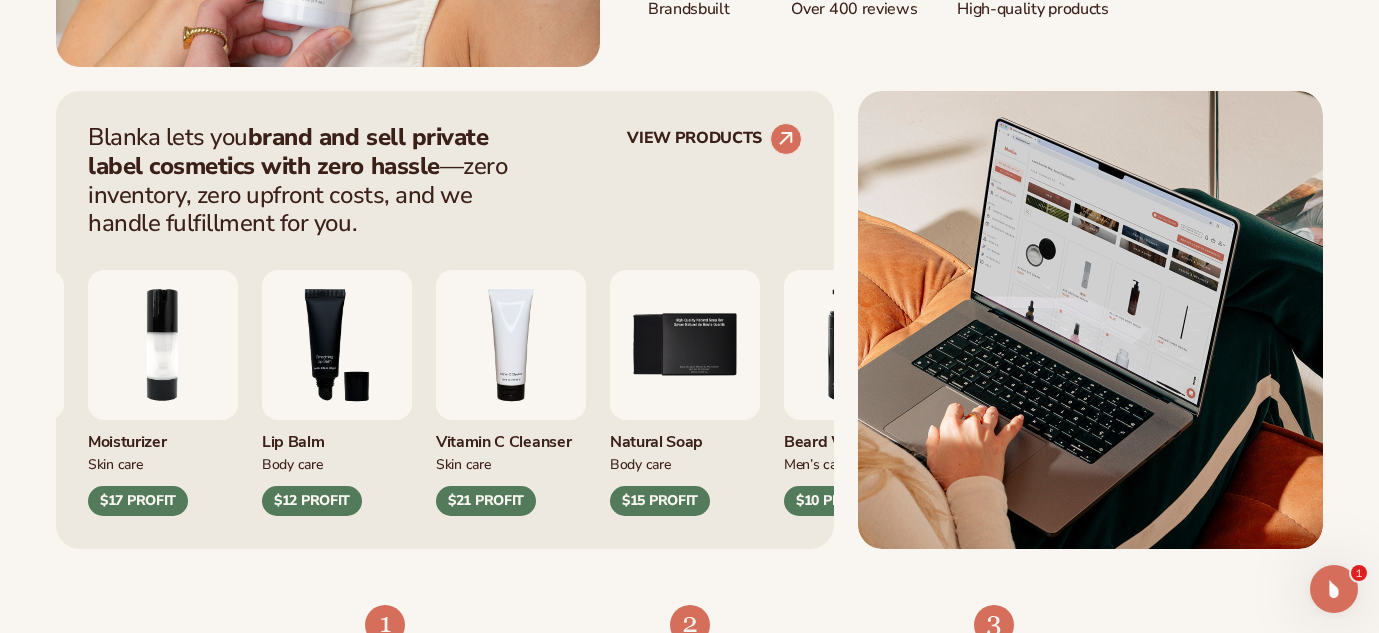 click on "$12 PROFIT" at bounding box center (312, 501) 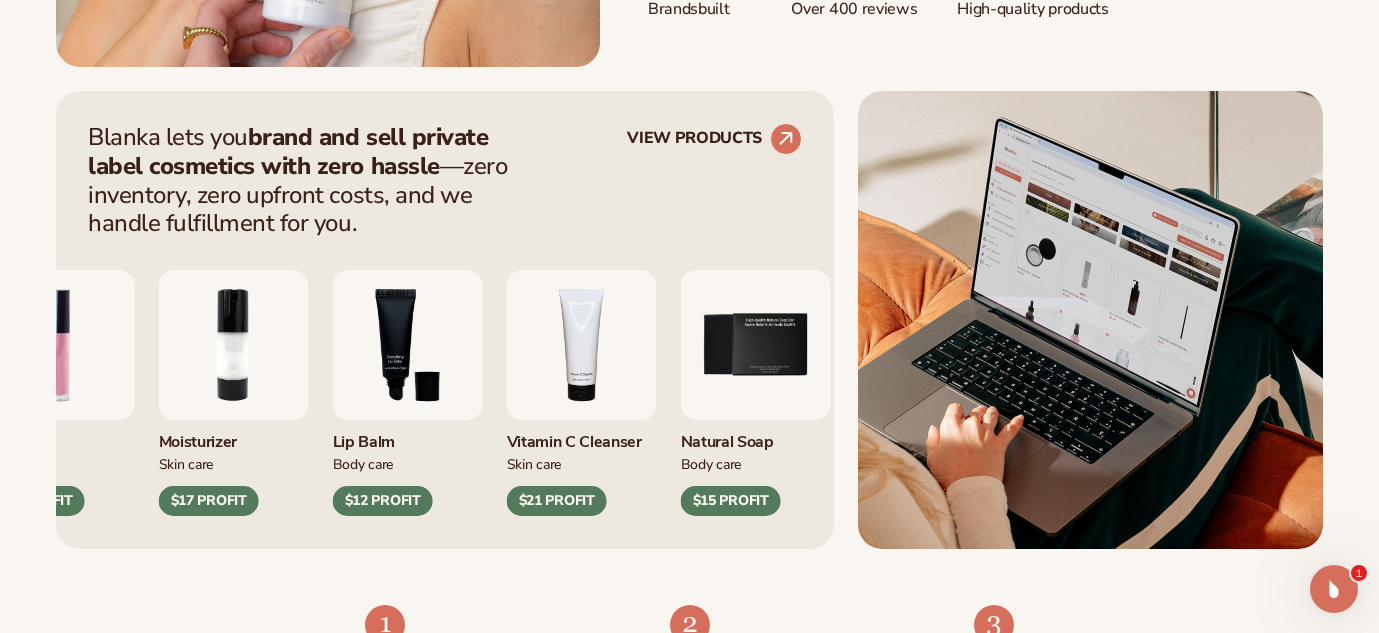 click at bounding box center (408, 345) 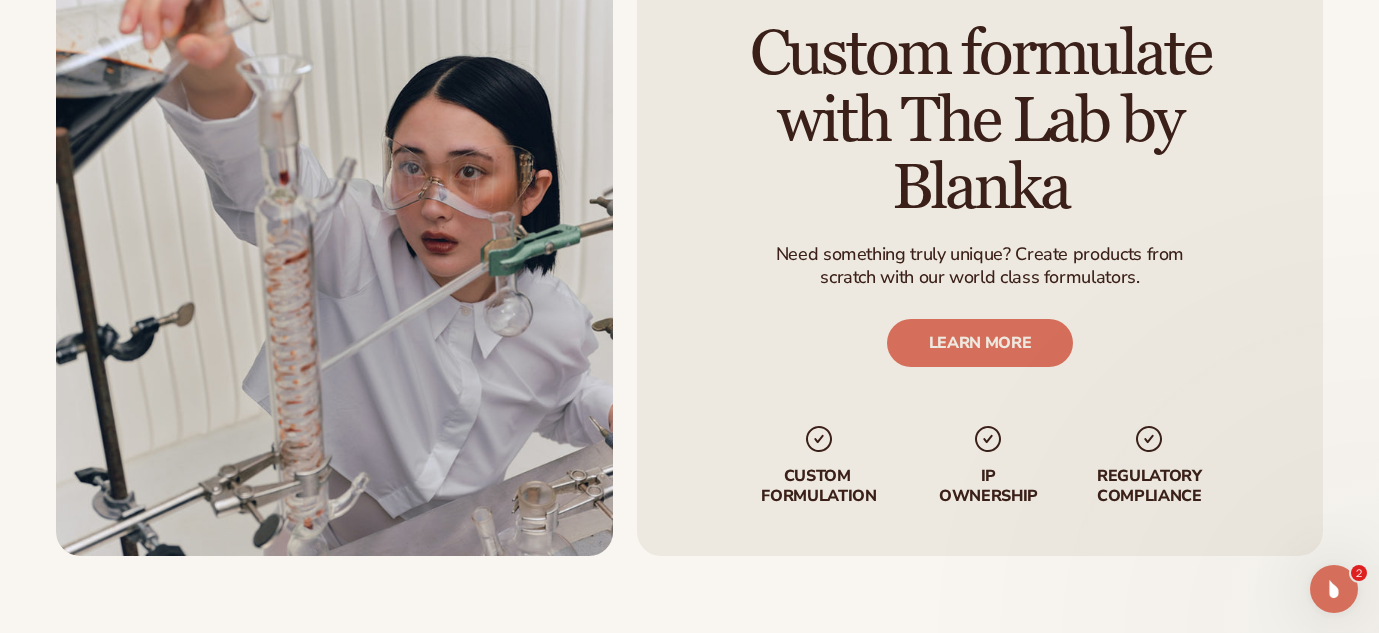 scroll, scrollTop: 4596, scrollLeft: 0, axis: vertical 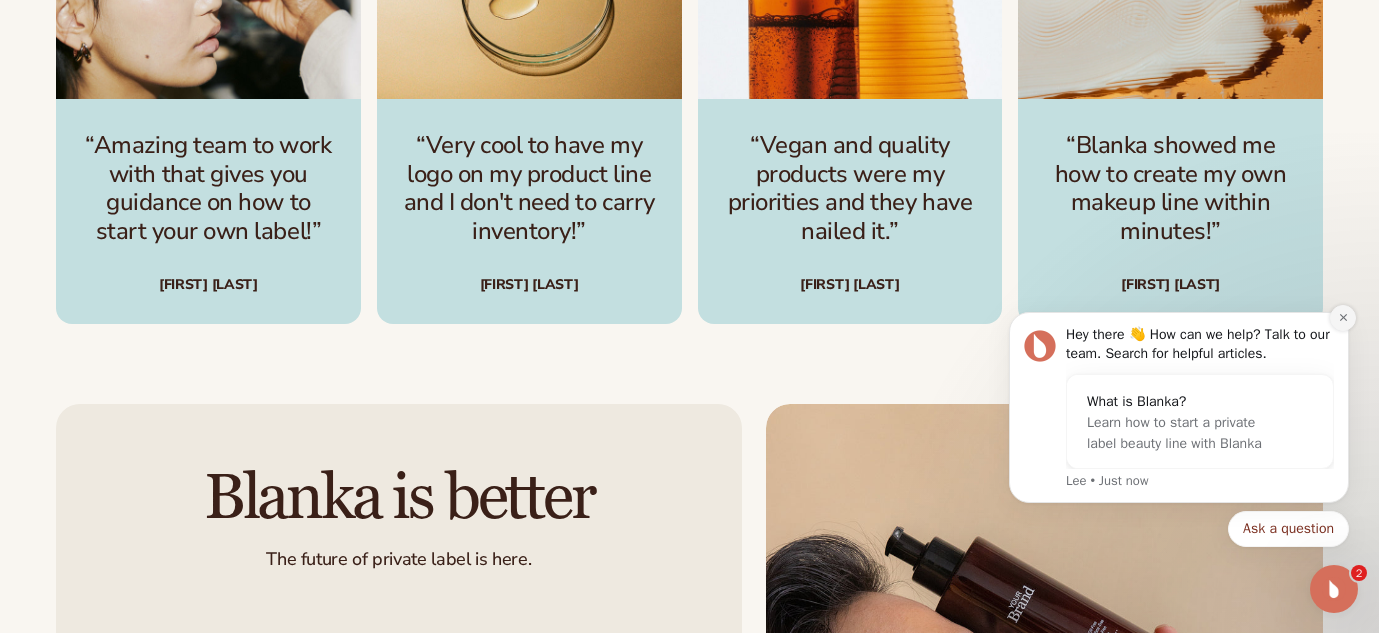 click at bounding box center (1343, 318) 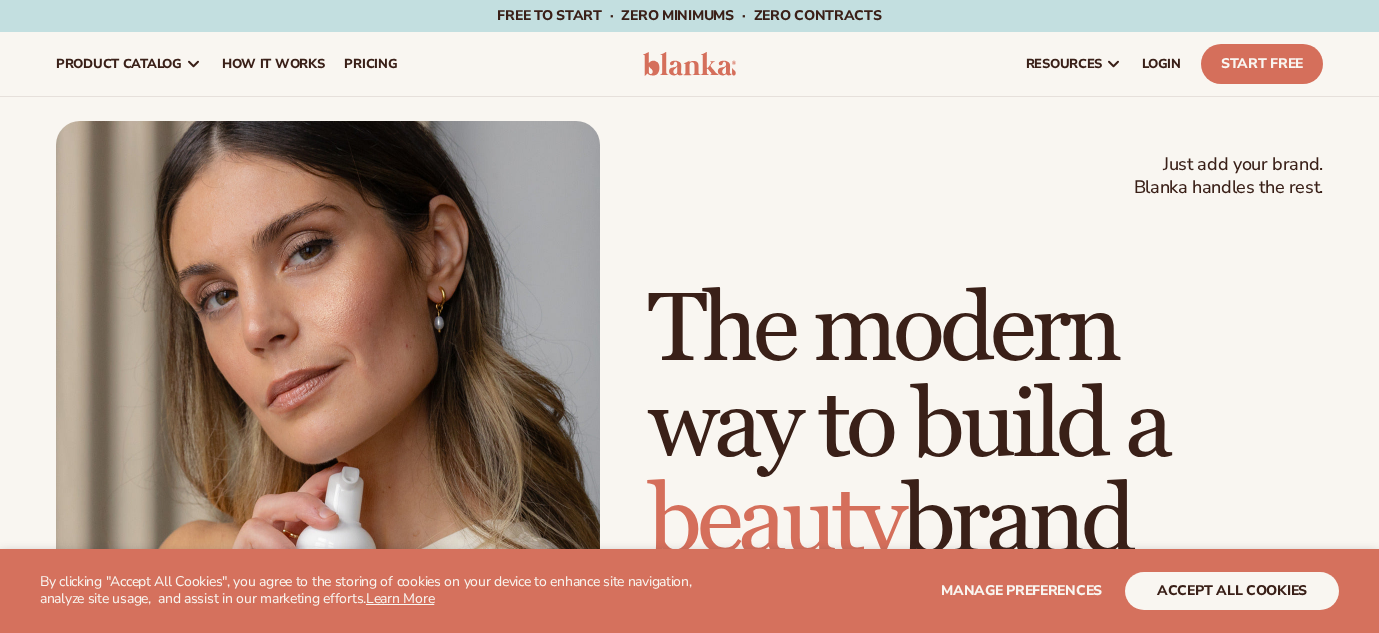 scroll, scrollTop: 0, scrollLeft: 0, axis: both 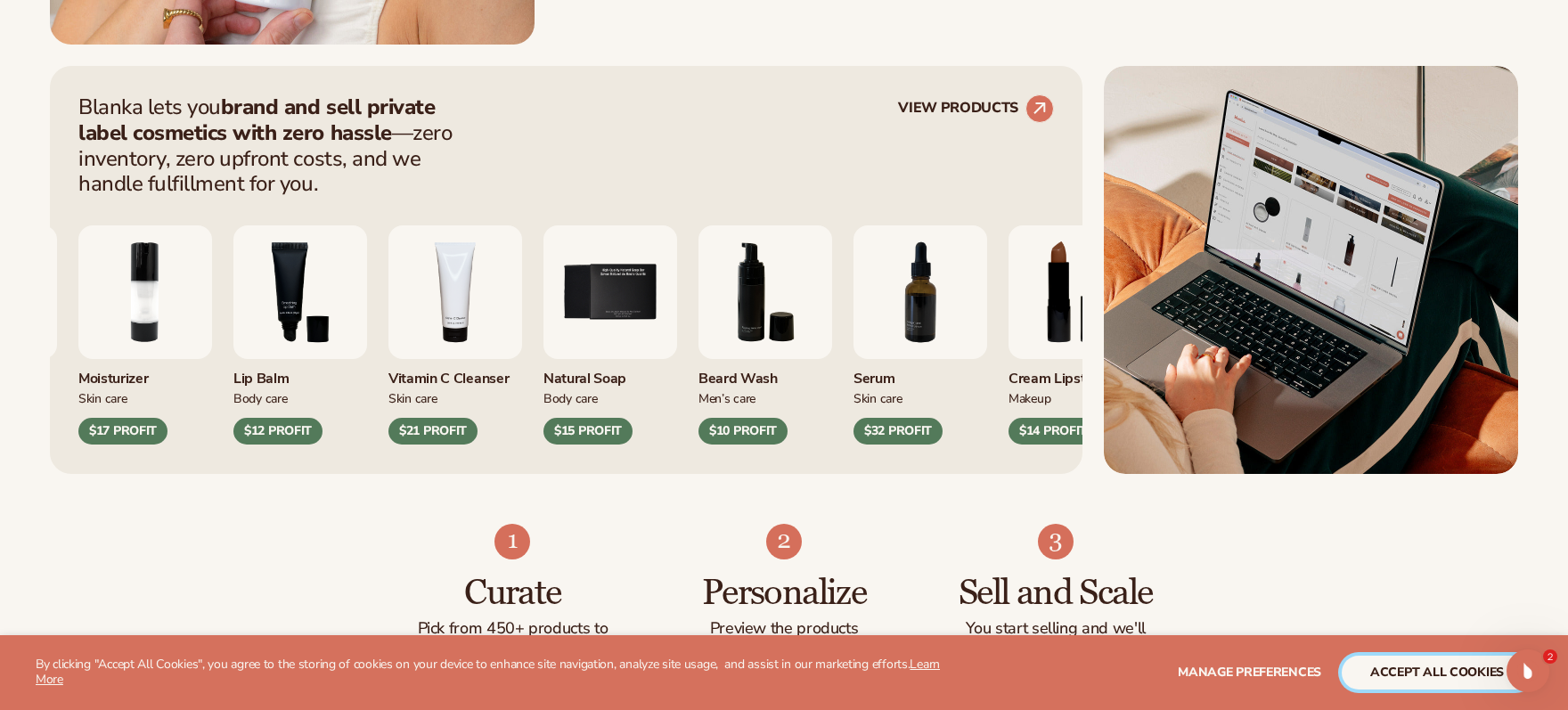 click on "accept all cookies" at bounding box center [1437, 673] 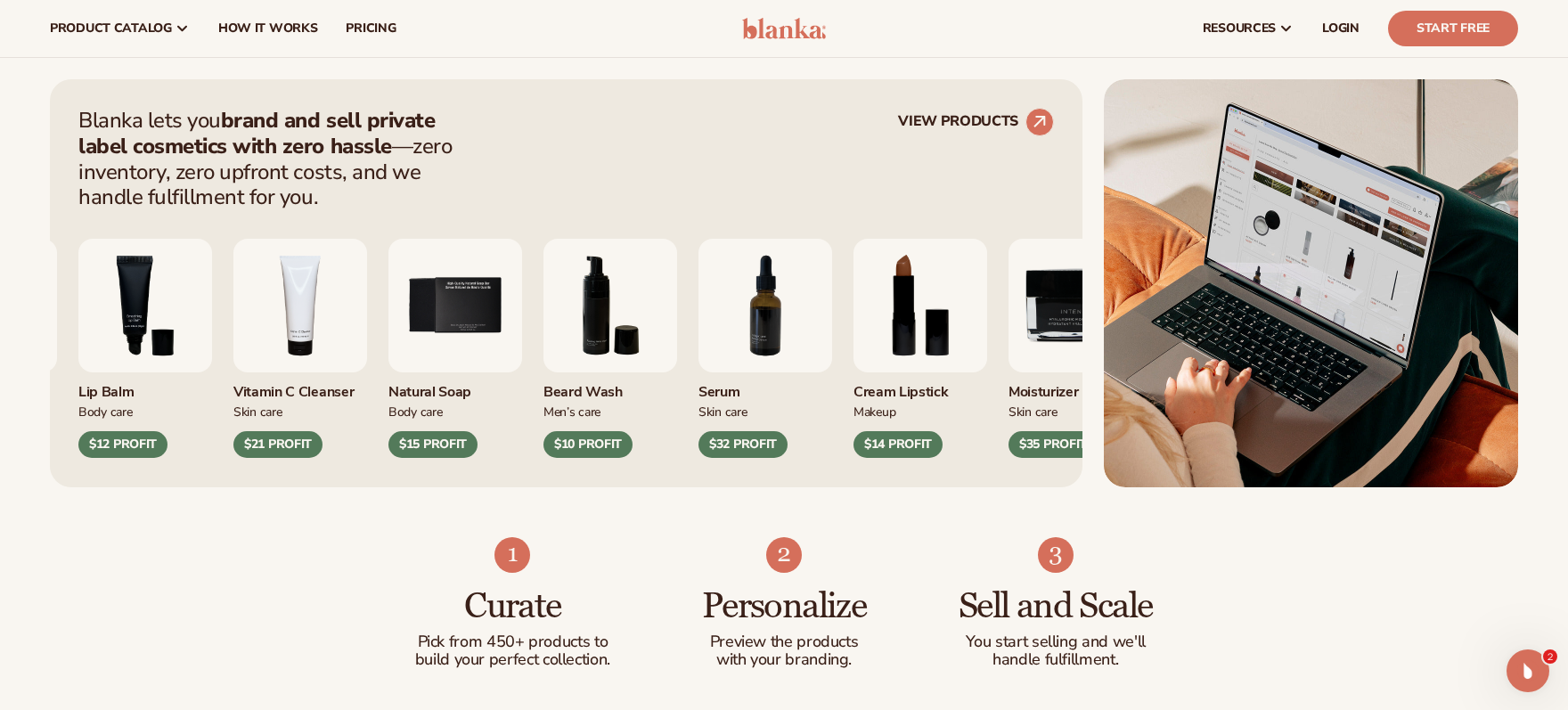 scroll, scrollTop: 649, scrollLeft: 0, axis: vertical 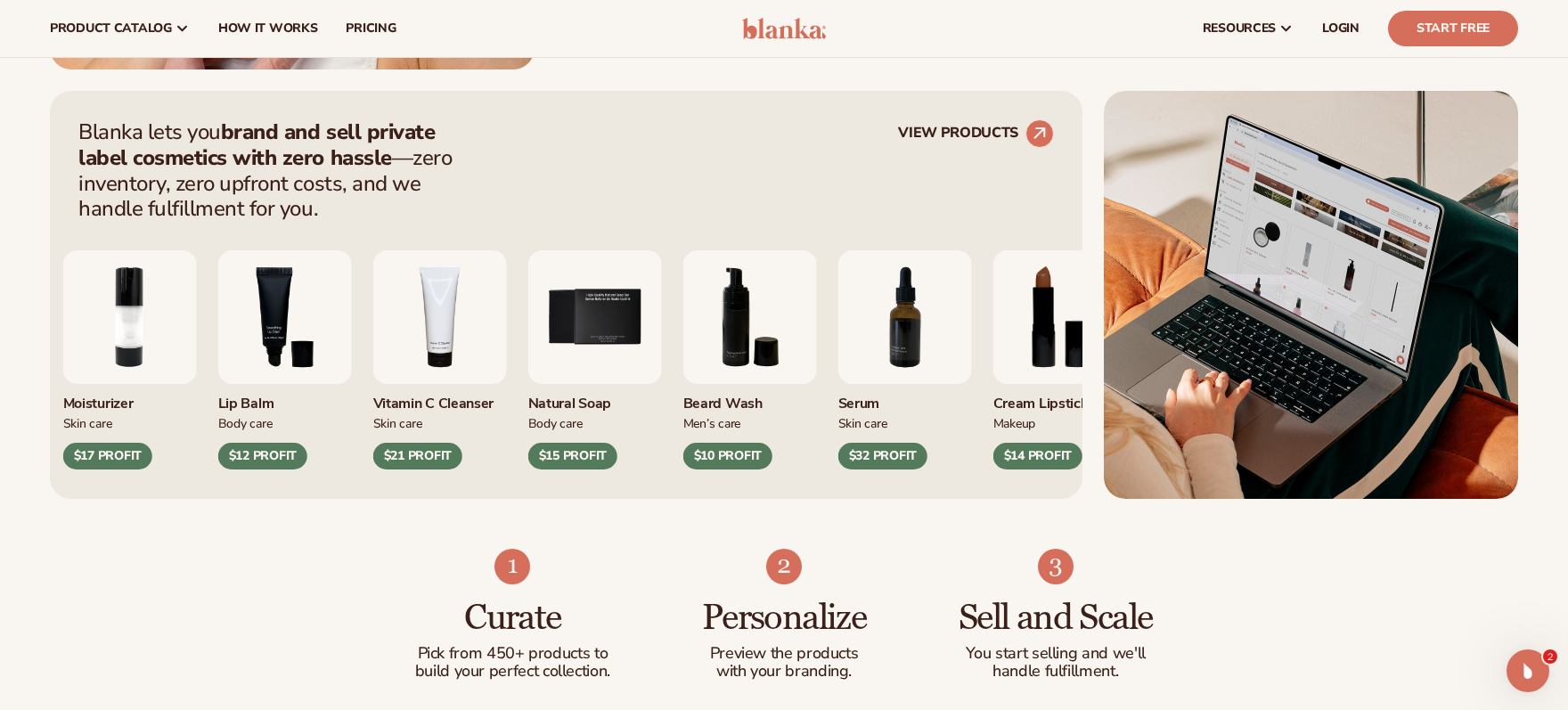 click at bounding box center [440, 317] 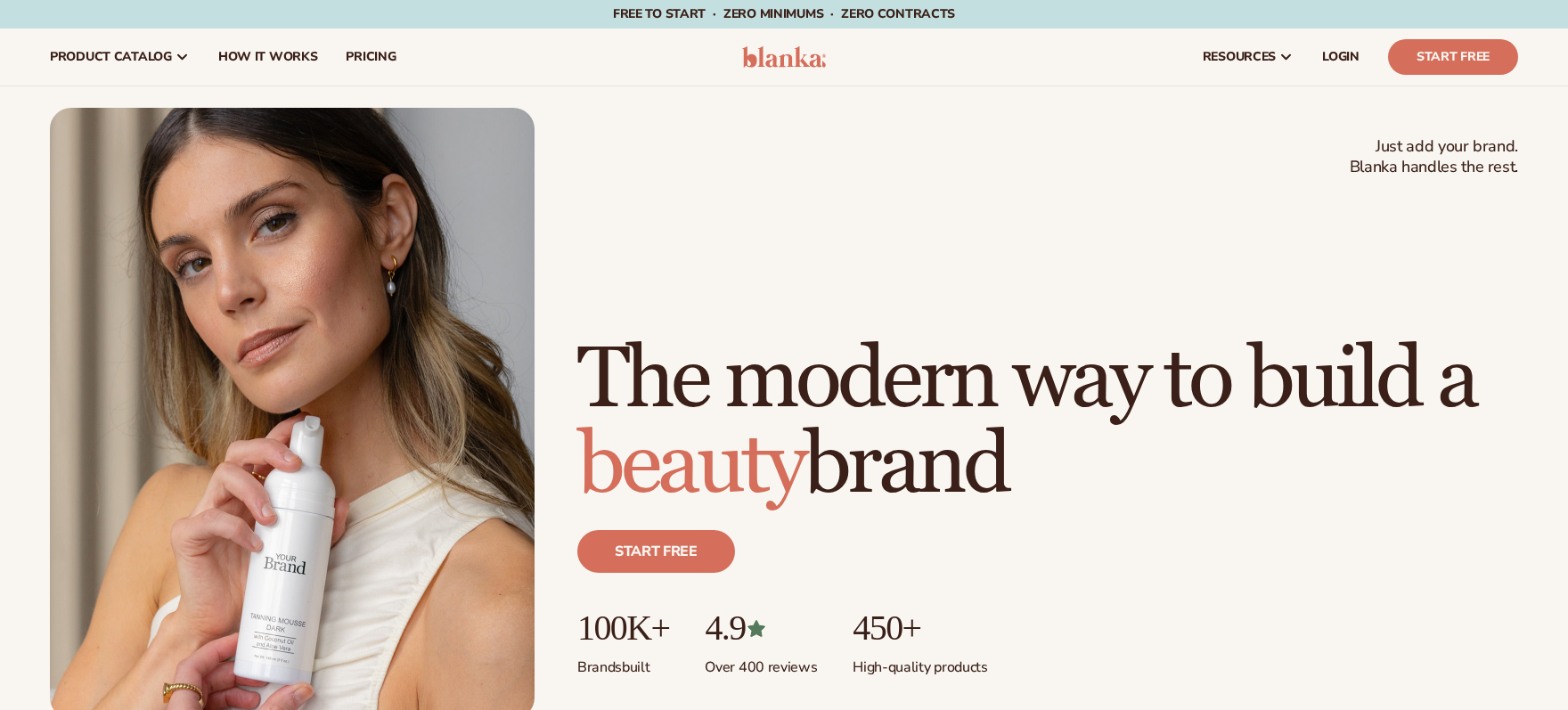 scroll, scrollTop: 0, scrollLeft: 0, axis: both 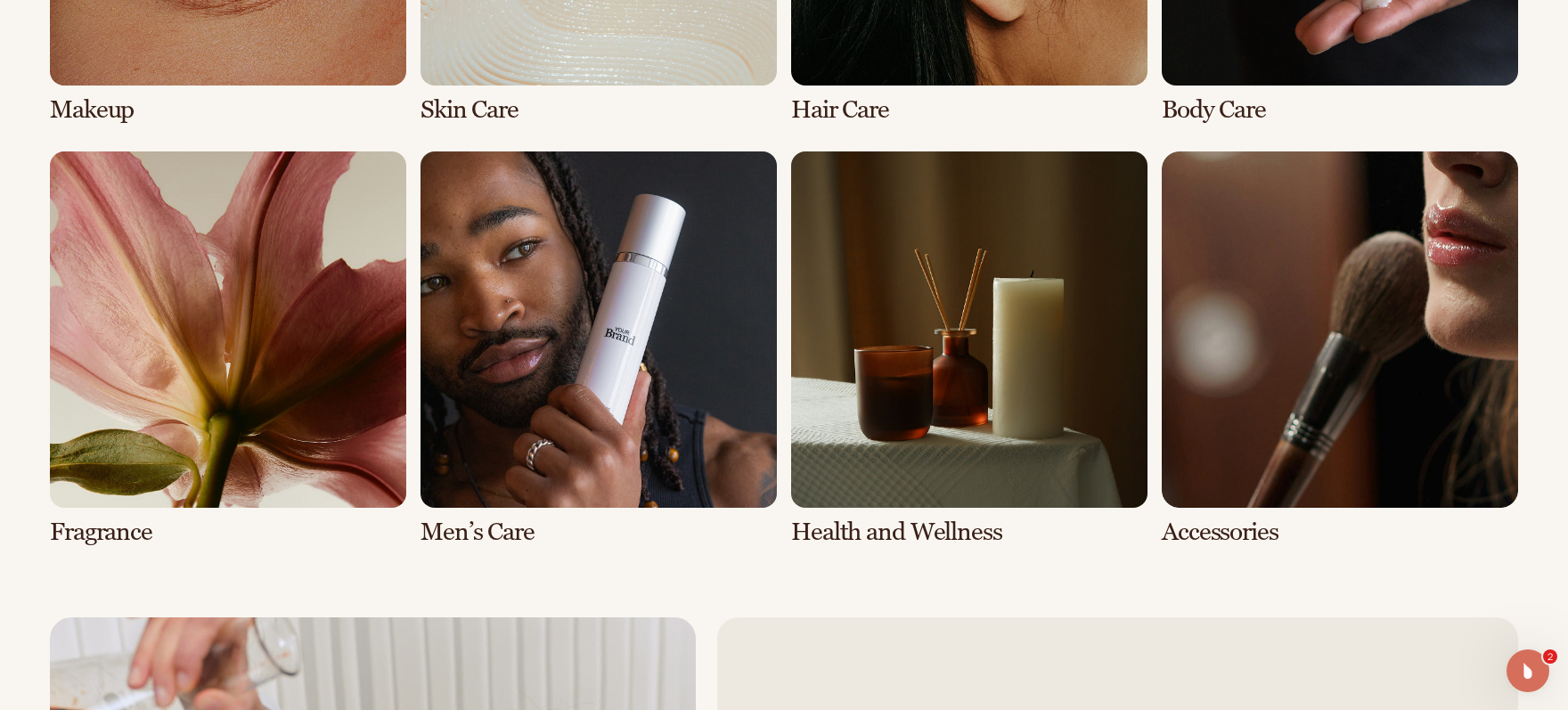 click at bounding box center [599, 348] 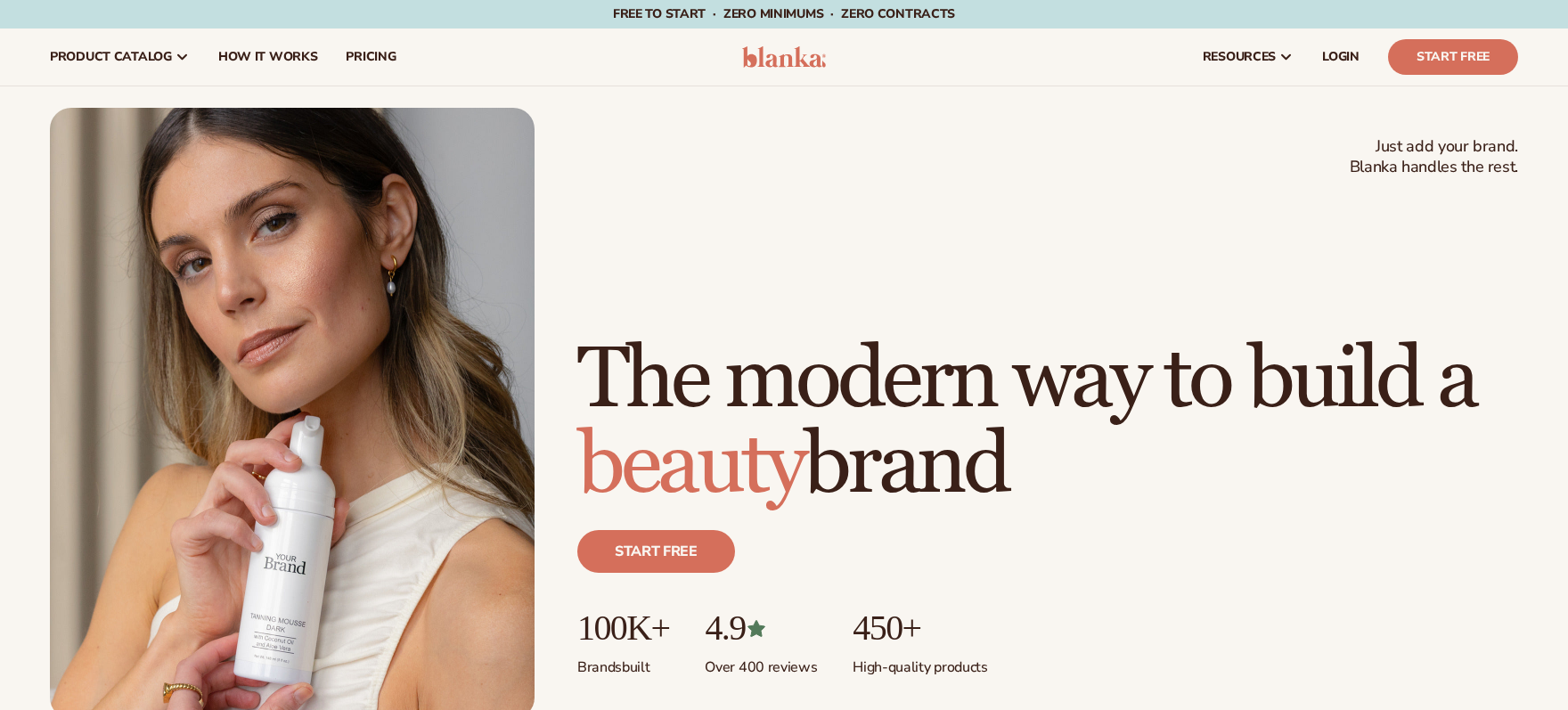 scroll, scrollTop: 0, scrollLeft: 0, axis: both 